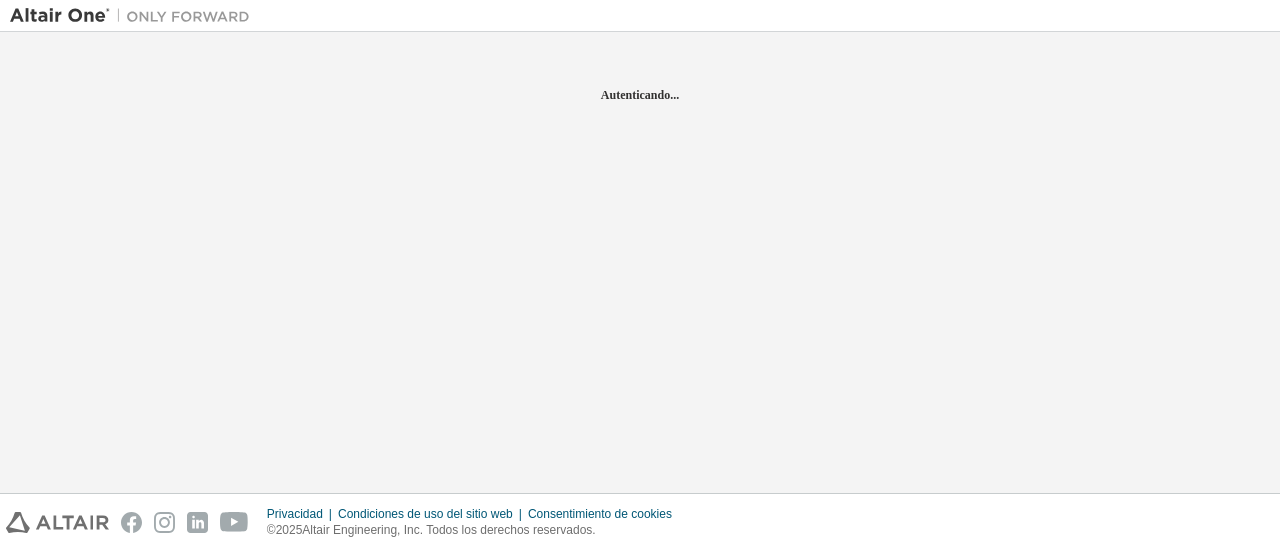scroll, scrollTop: 0, scrollLeft: 0, axis: both 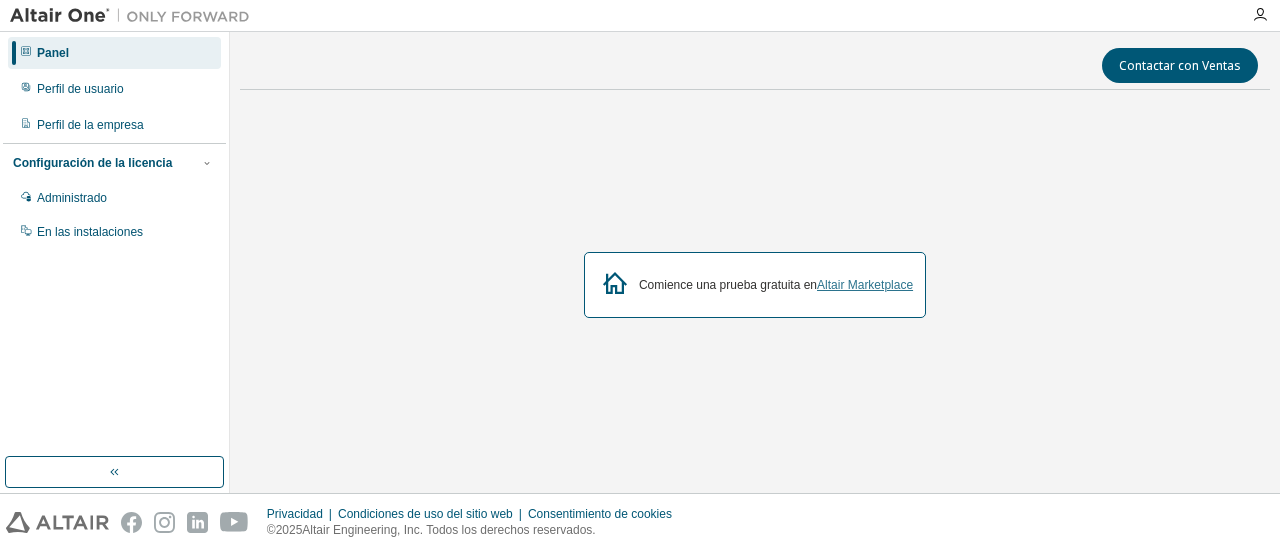 click on "Altair Marketplace" at bounding box center [865, 285] 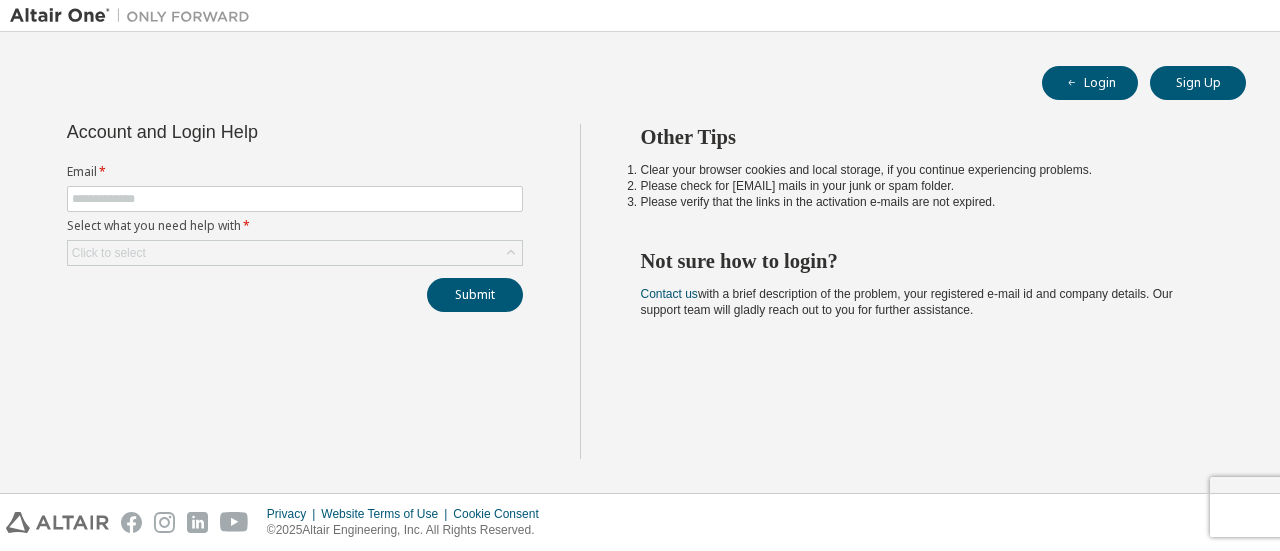 scroll, scrollTop: 0, scrollLeft: 0, axis: both 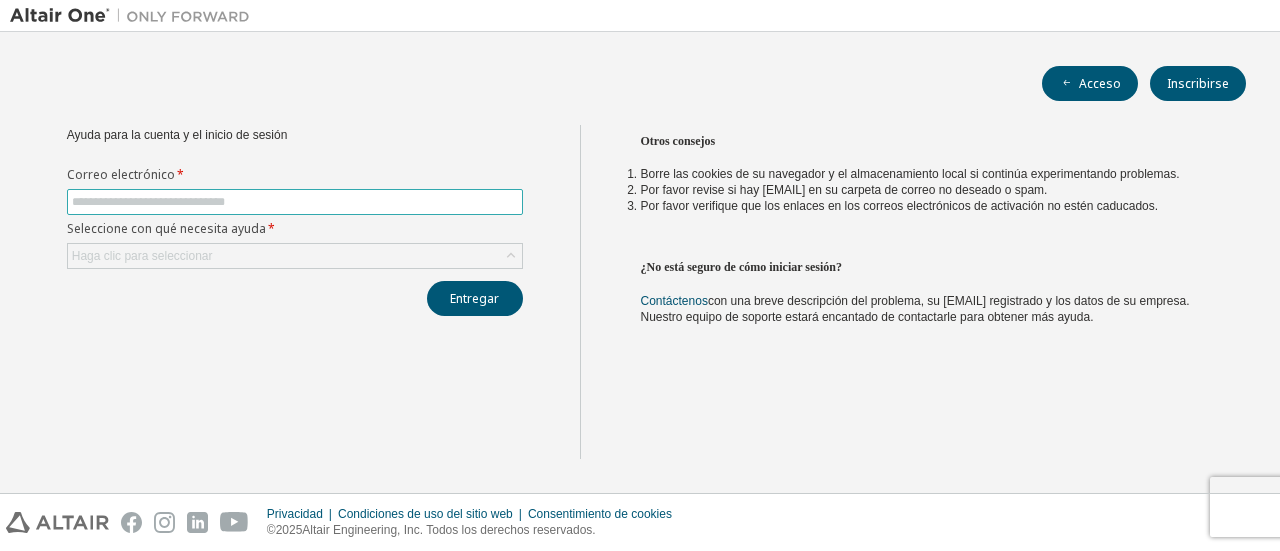 click at bounding box center [295, 202] 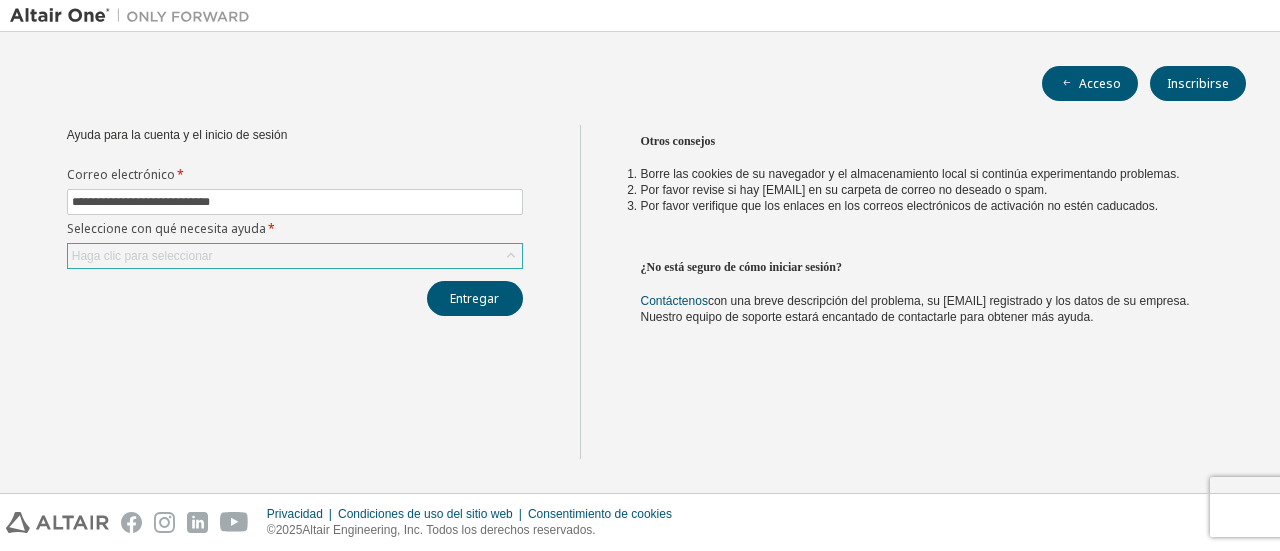 click on "Haga clic para seleccionar" at bounding box center [295, 256] 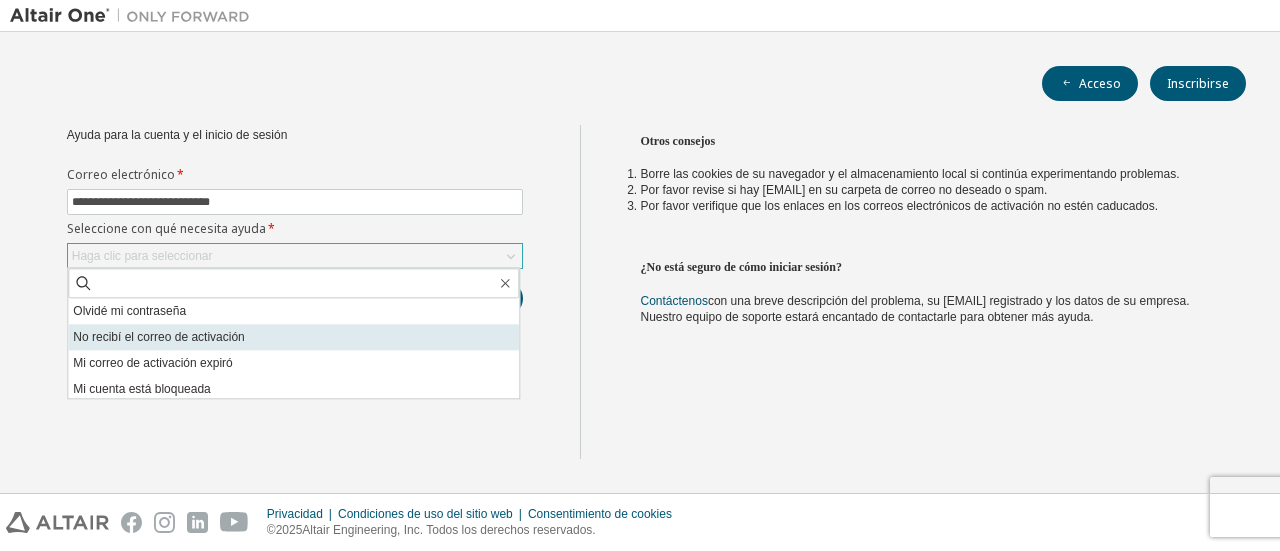 click on "No recibí el correo de activación" at bounding box center (293, 337) 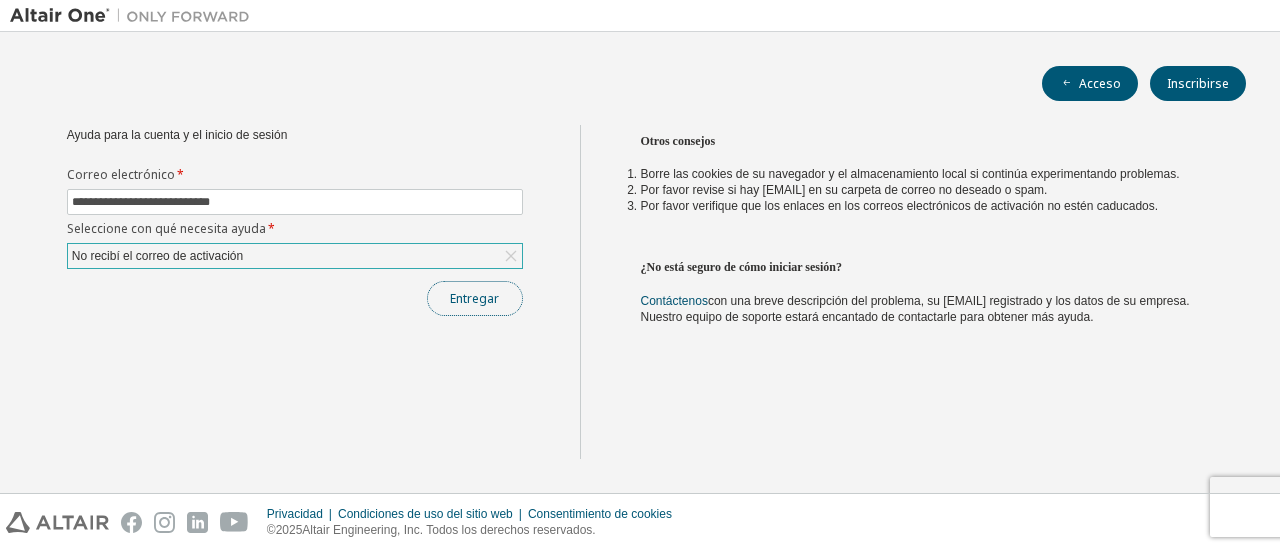 click on "Entregar" at bounding box center (474, 298) 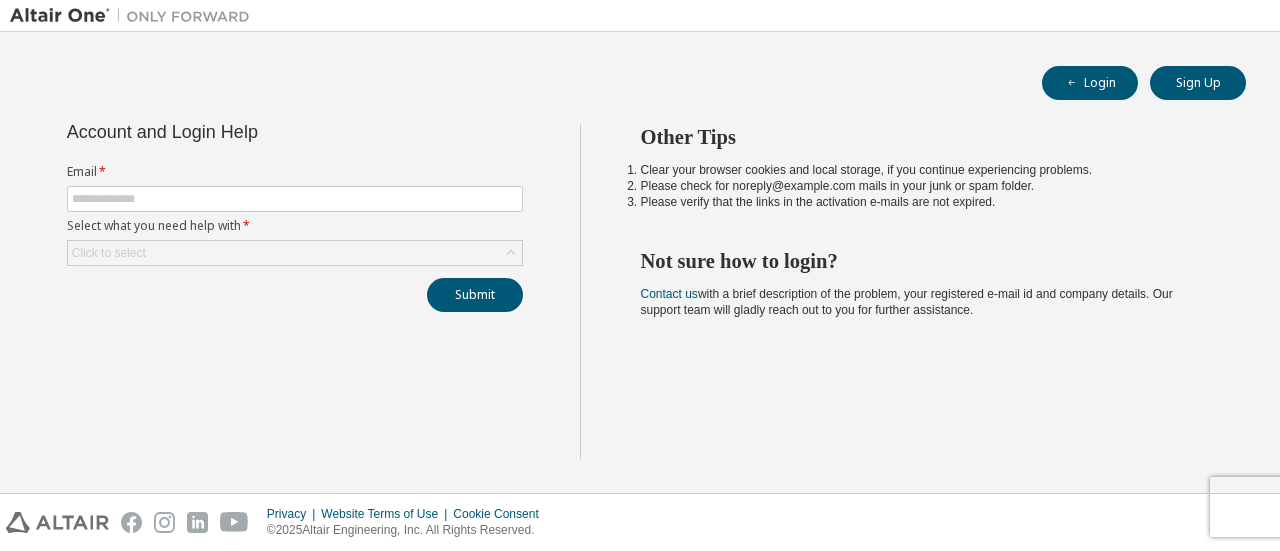 scroll, scrollTop: 0, scrollLeft: 0, axis: both 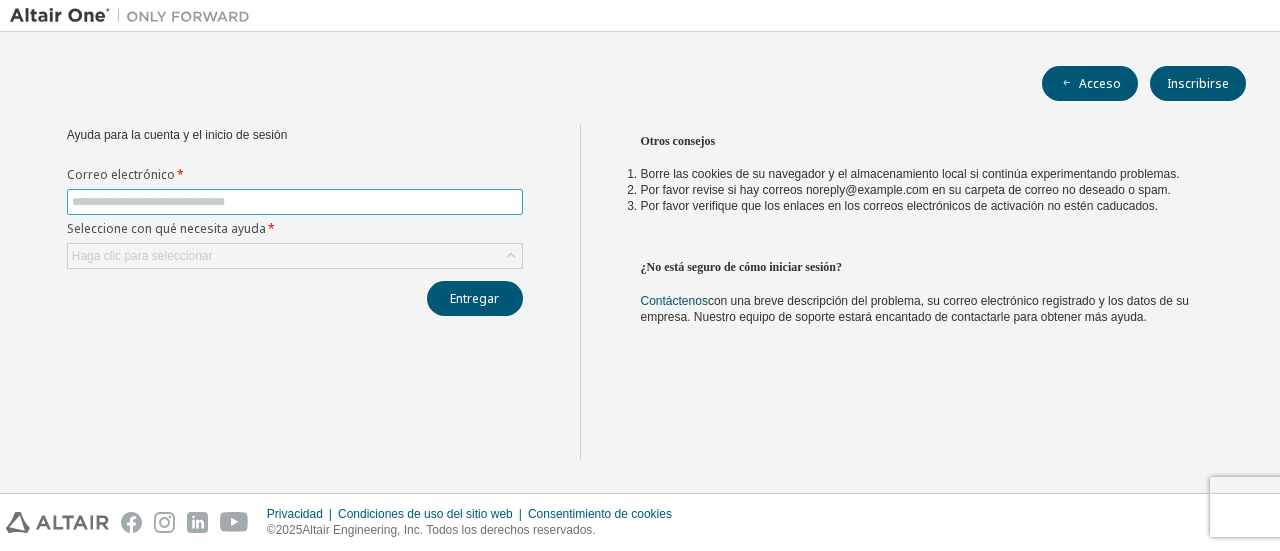 click at bounding box center (295, 202) 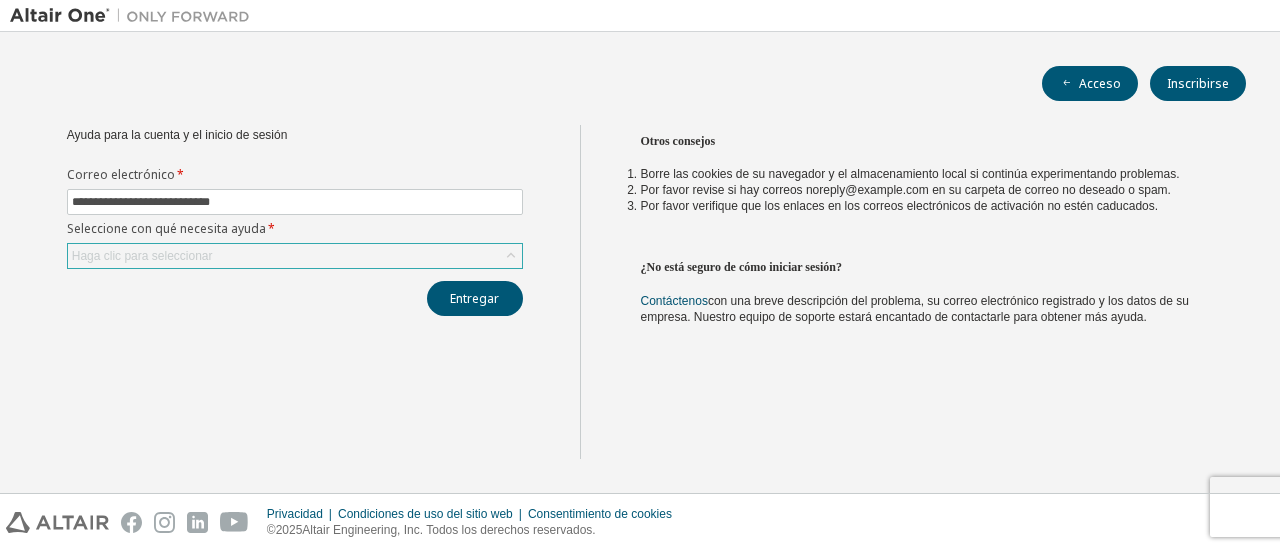 click on "Haga clic para seleccionar" at bounding box center [295, 256] 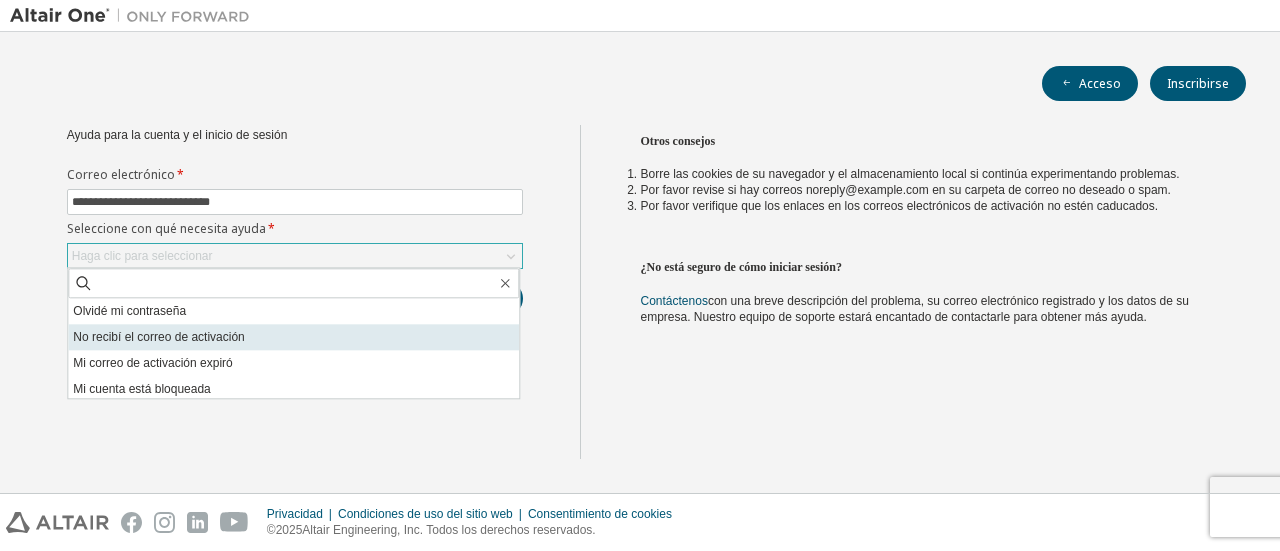 click on "No recibí el correo de activación" at bounding box center [158, 337] 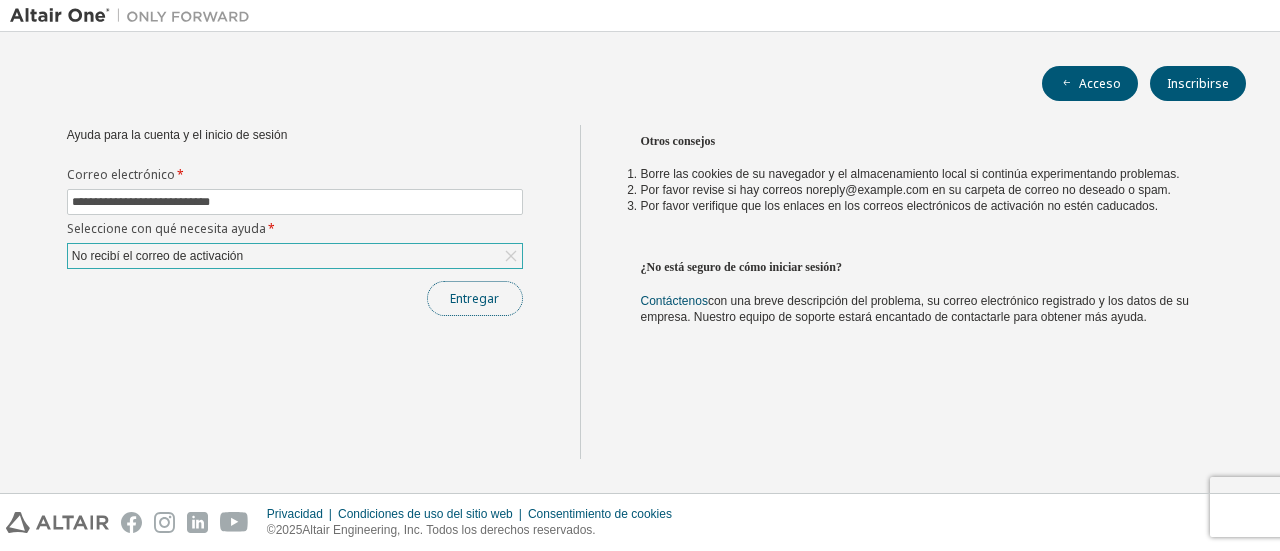 click on "Entregar" at bounding box center [474, 298] 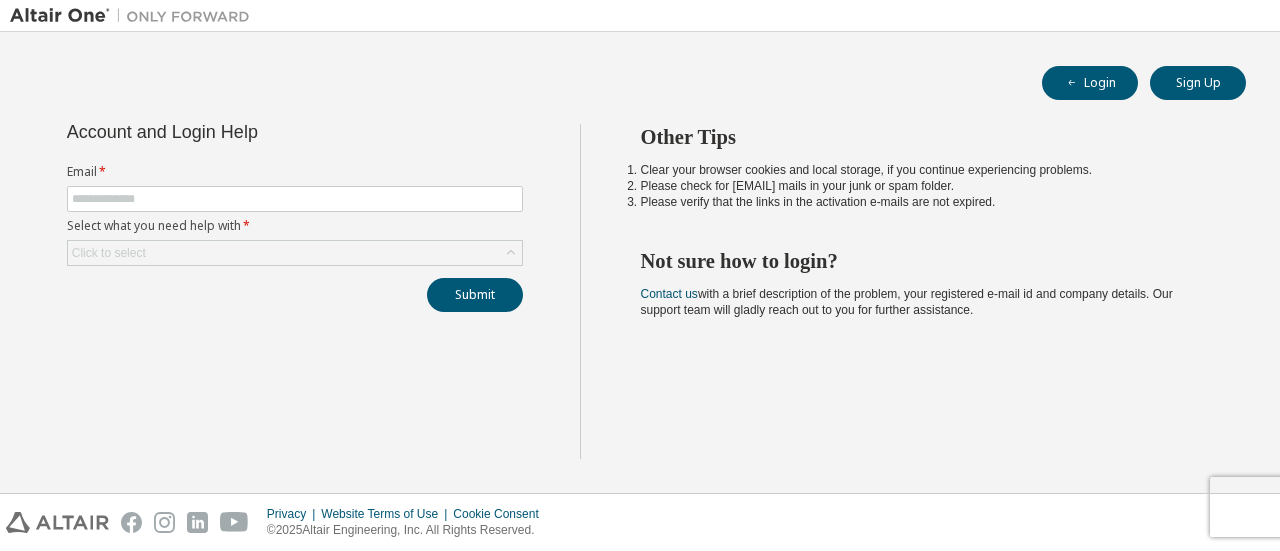 scroll, scrollTop: 0, scrollLeft: 0, axis: both 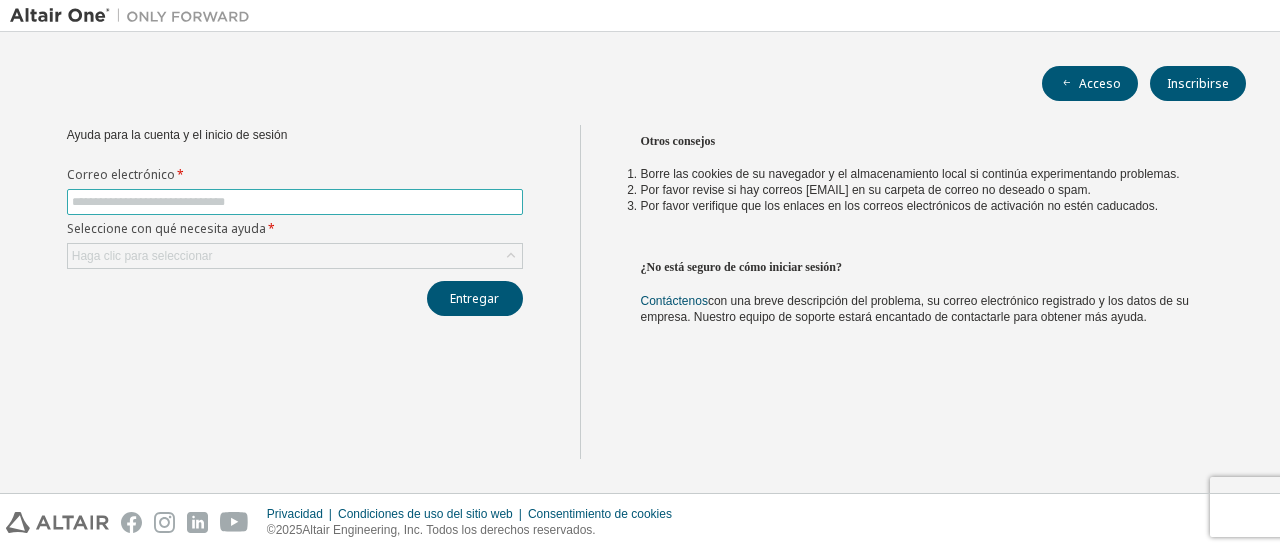click at bounding box center [295, 202] 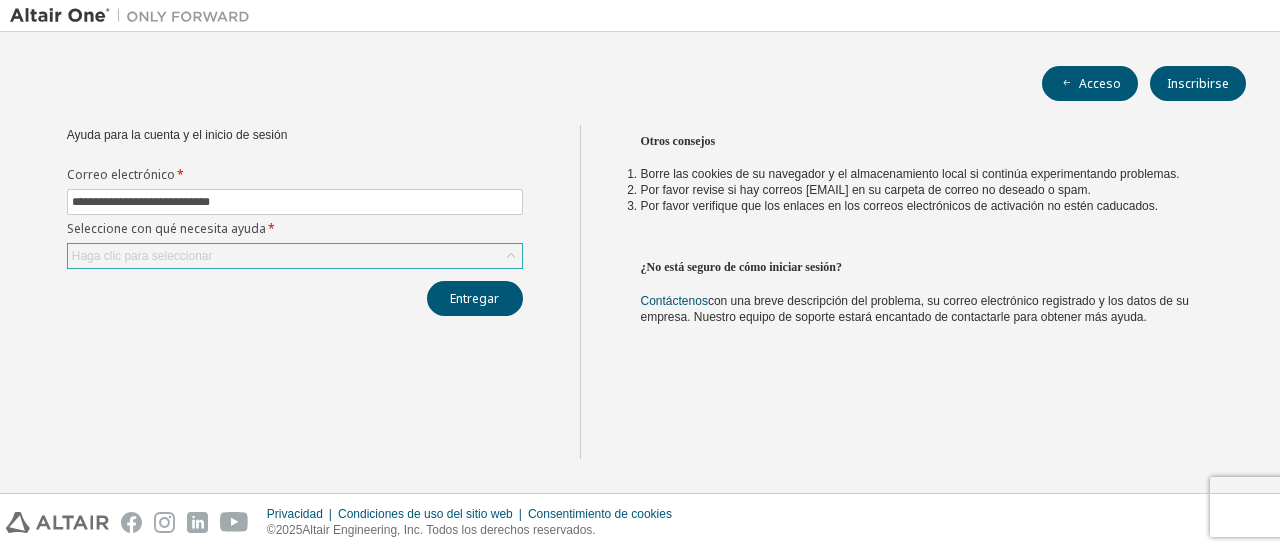 click on "Haga clic para seleccionar" at bounding box center (295, 256) 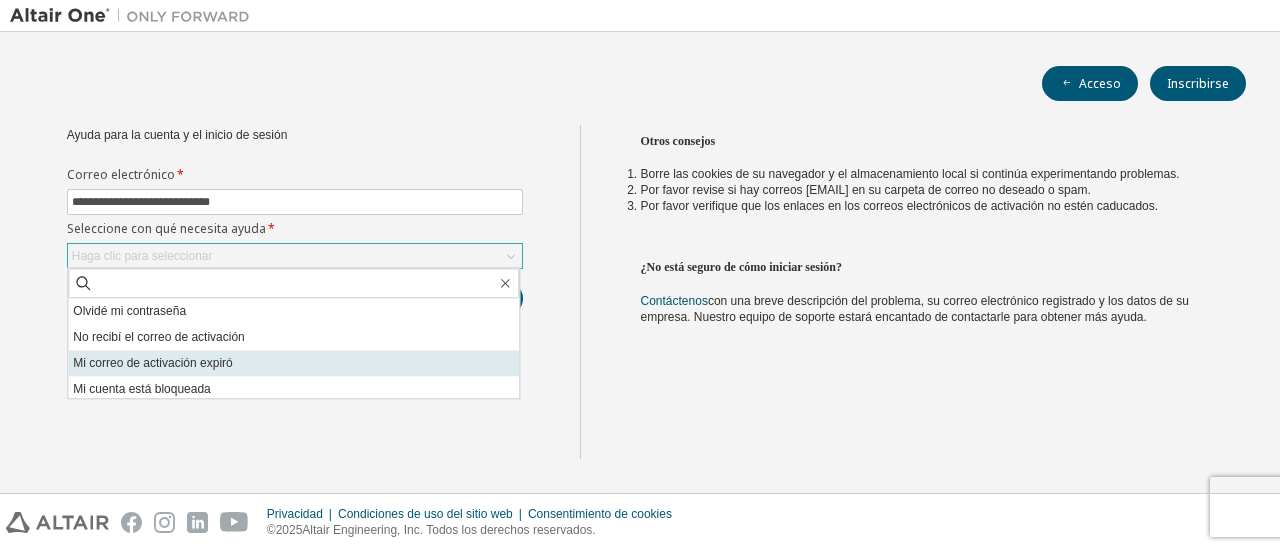 click on "Mi correo de activación expiró" at bounding box center [293, 363] 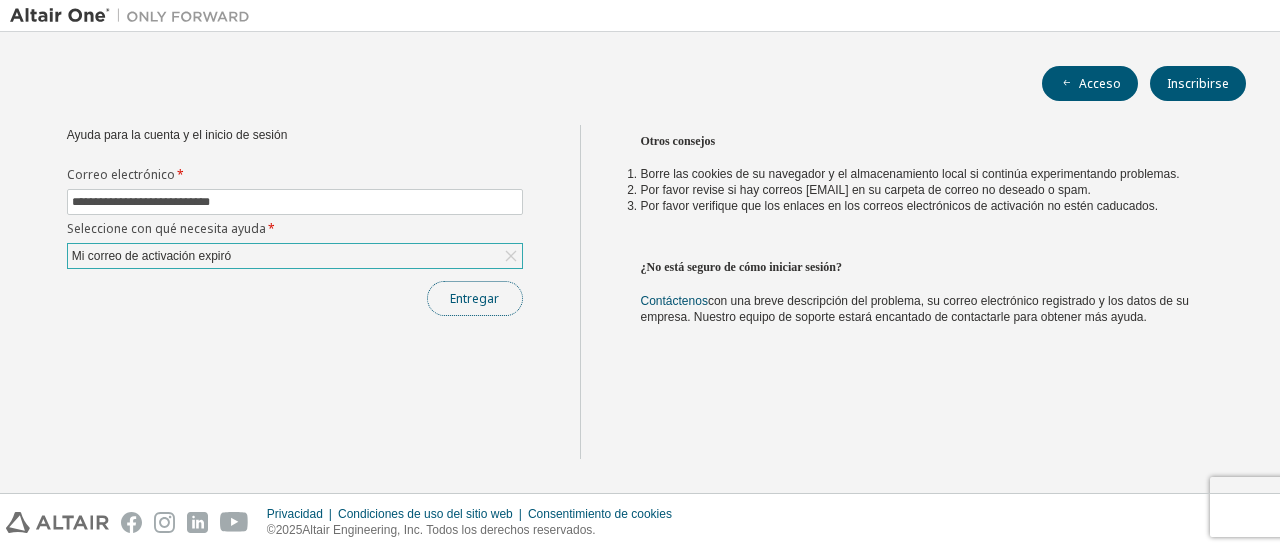 click on "Entregar" at bounding box center (474, 298) 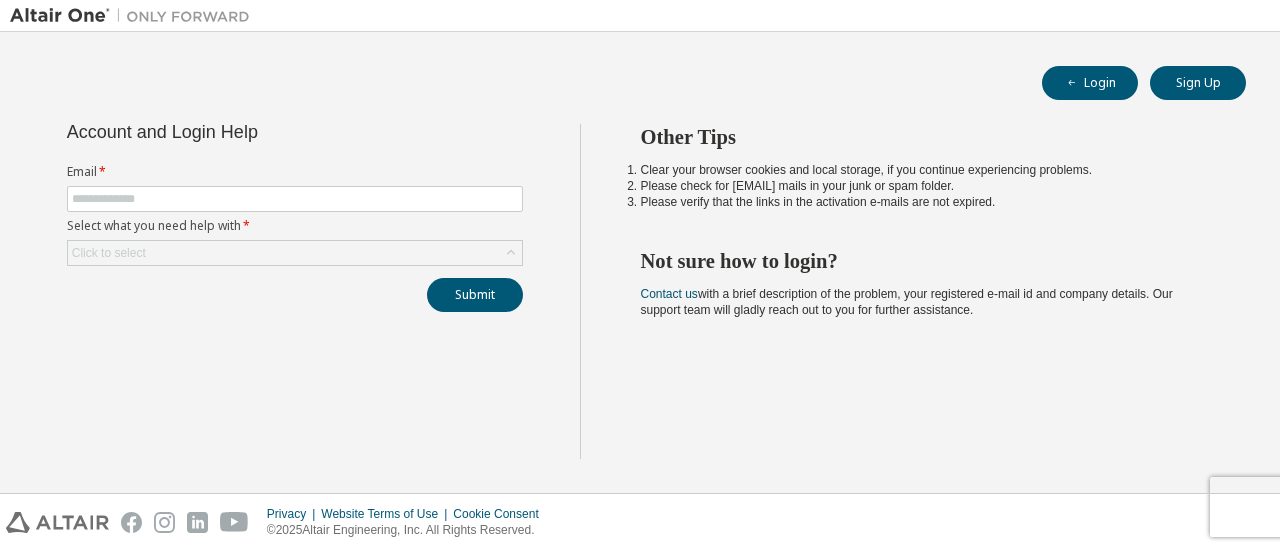 scroll, scrollTop: 0, scrollLeft: 0, axis: both 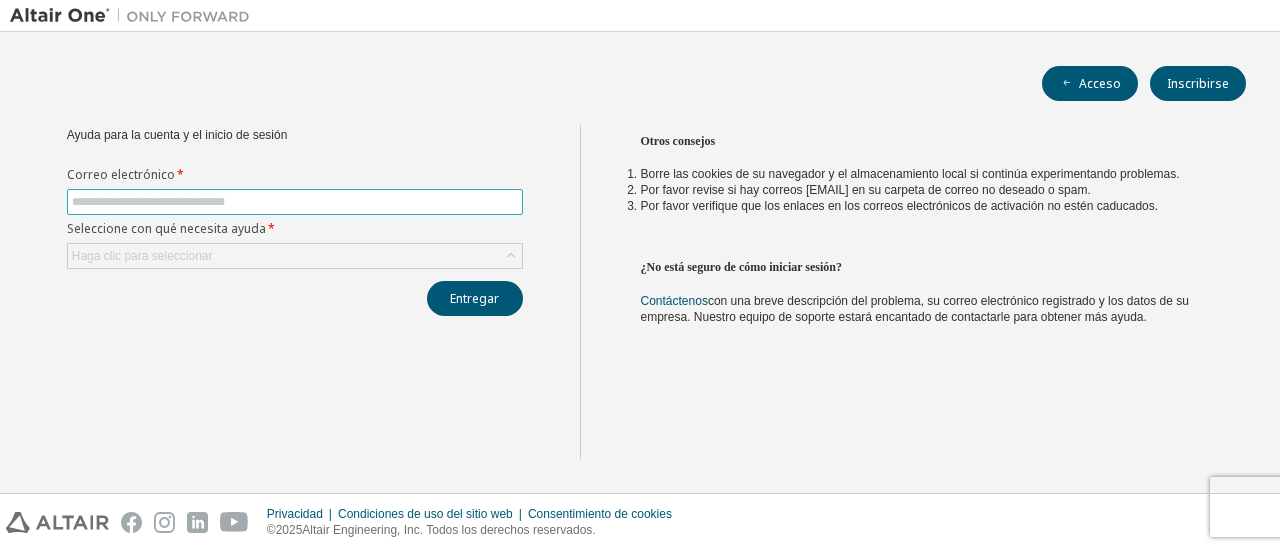 click at bounding box center (295, 202) 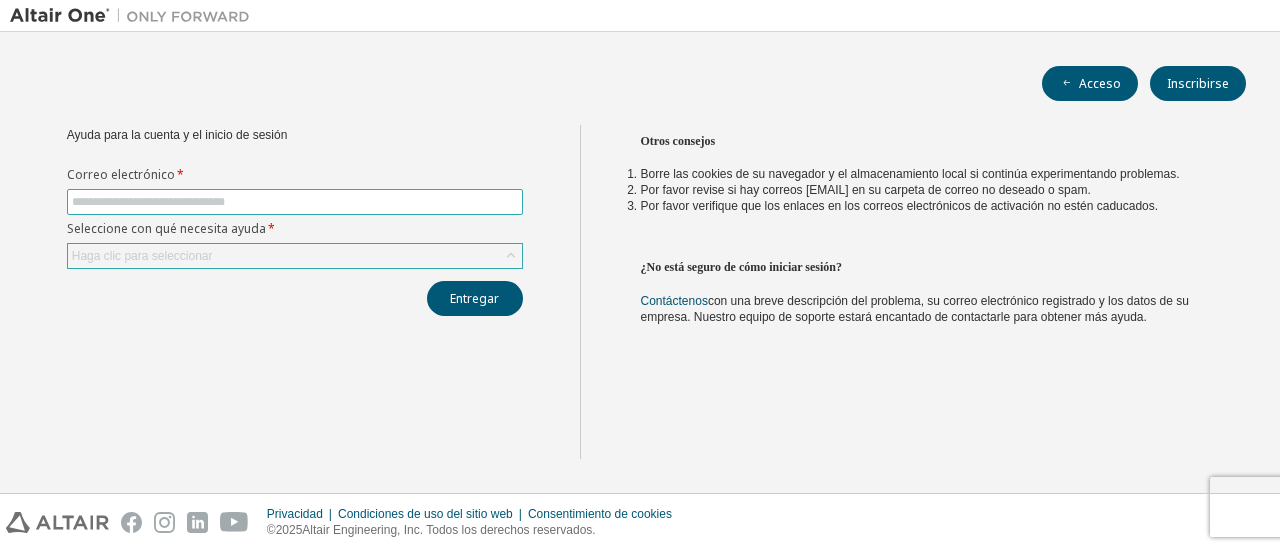 type on "**********" 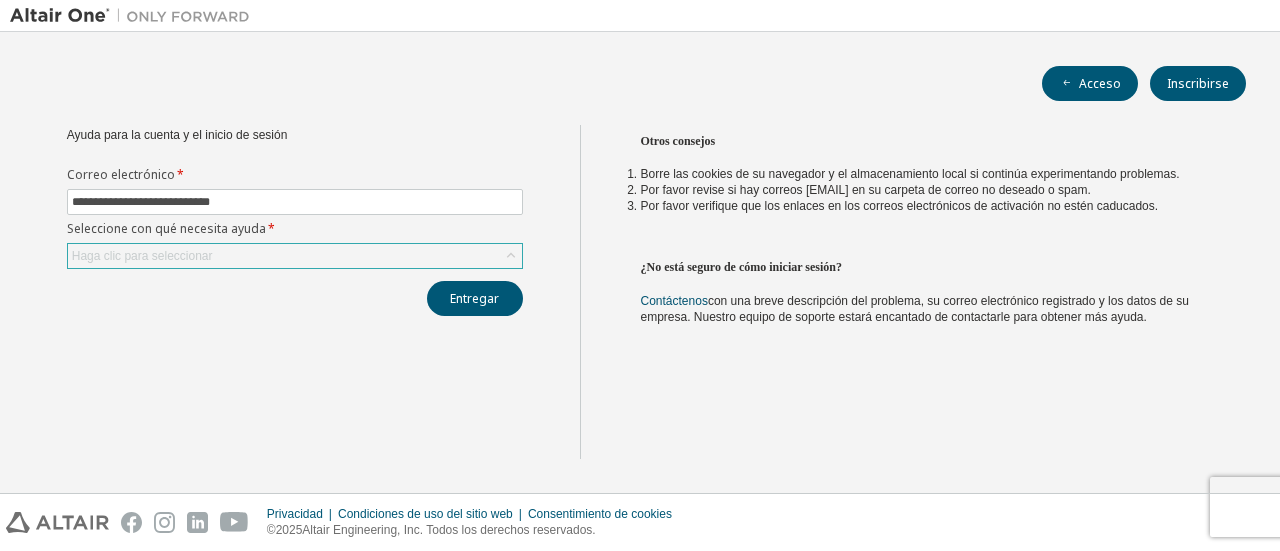 click on "Haga clic para seleccionar" at bounding box center (295, 256) 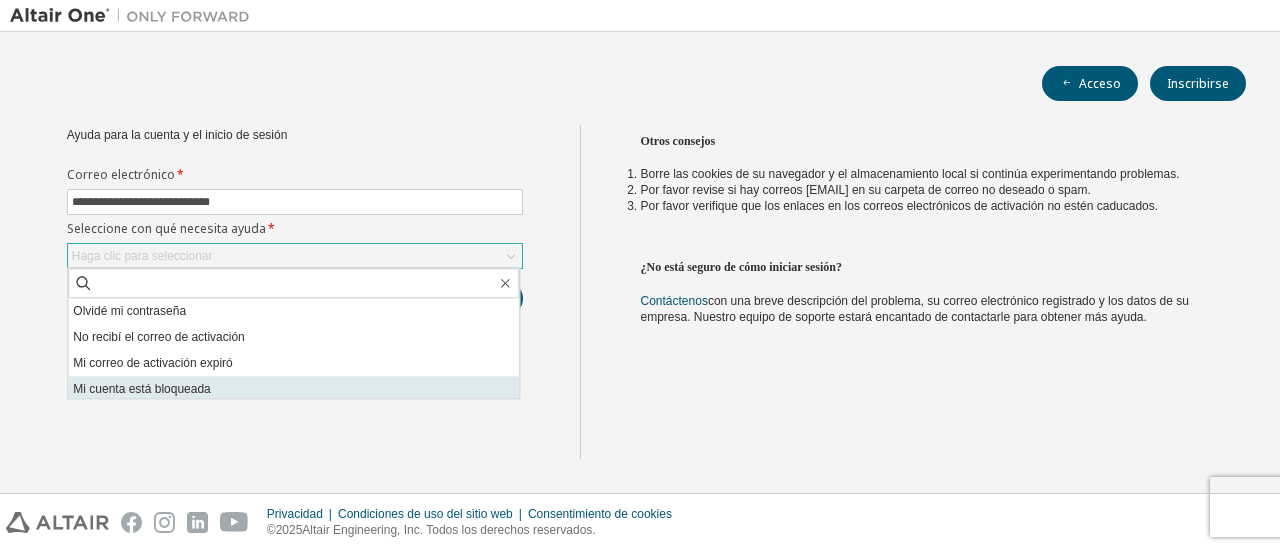 click on "Mi cuenta está bloqueada" at bounding box center [293, 389] 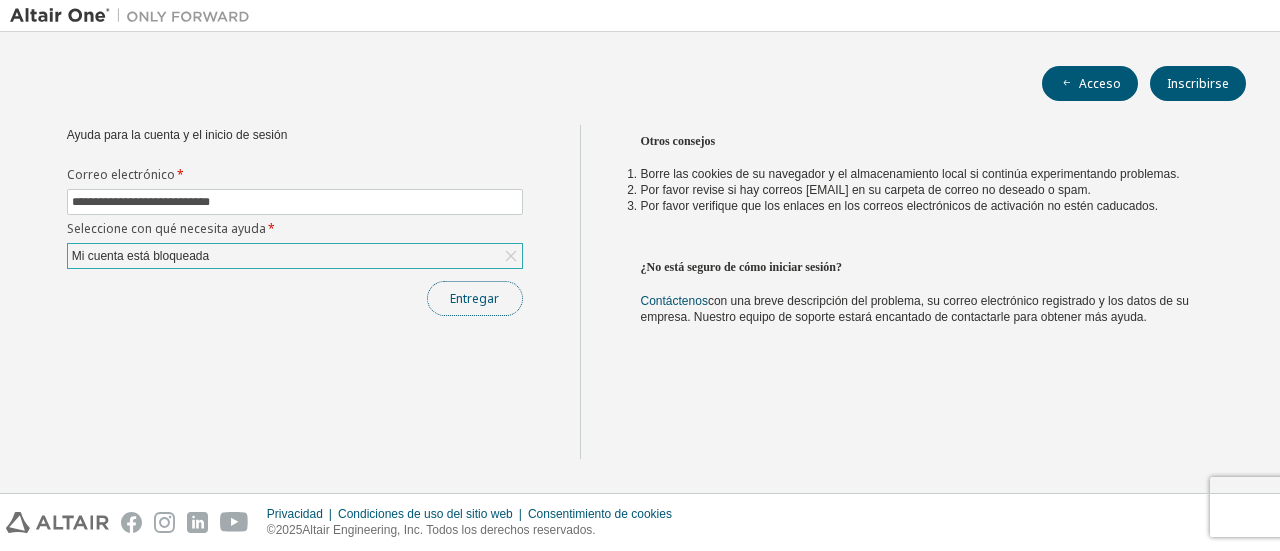 click on "Entregar" at bounding box center (474, 298) 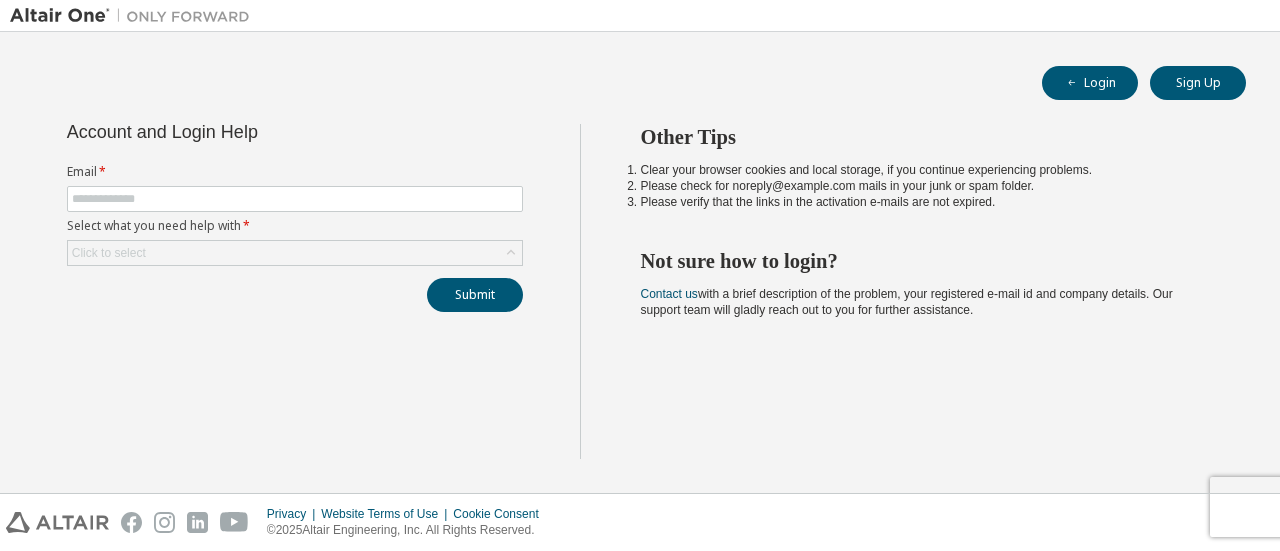 scroll, scrollTop: 0, scrollLeft: 0, axis: both 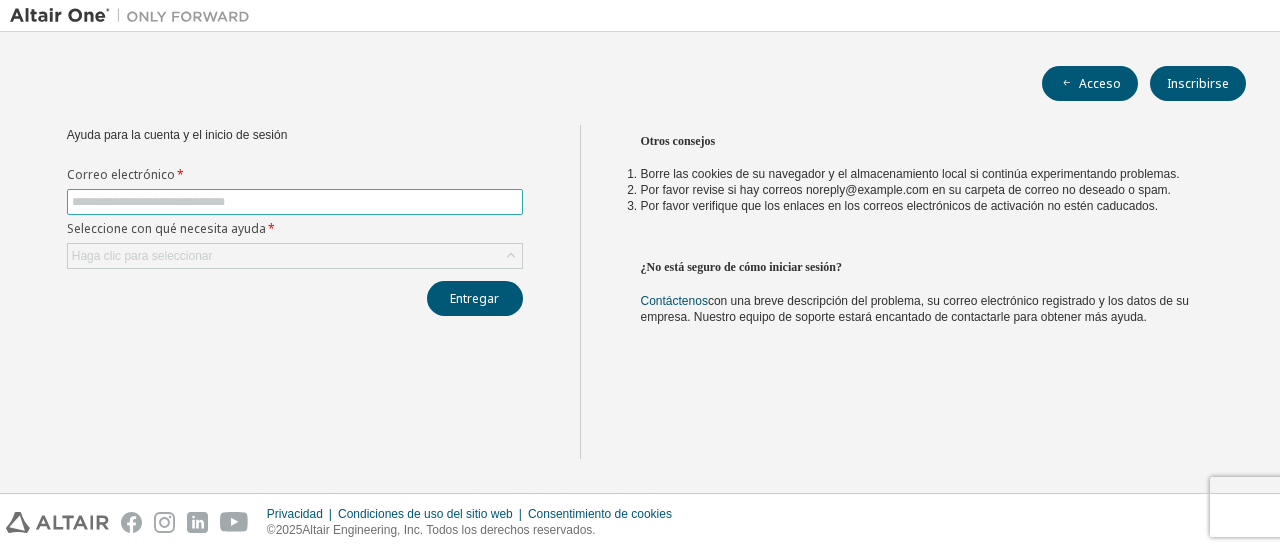 click at bounding box center [295, 202] 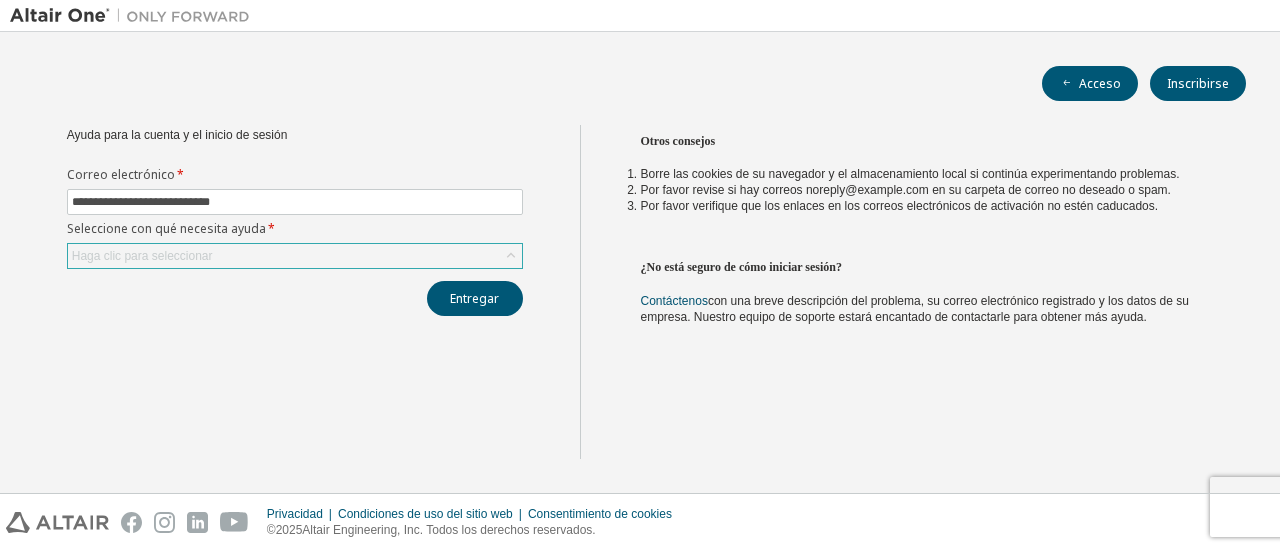 click on "Haga clic para seleccionar" at bounding box center [142, 256] 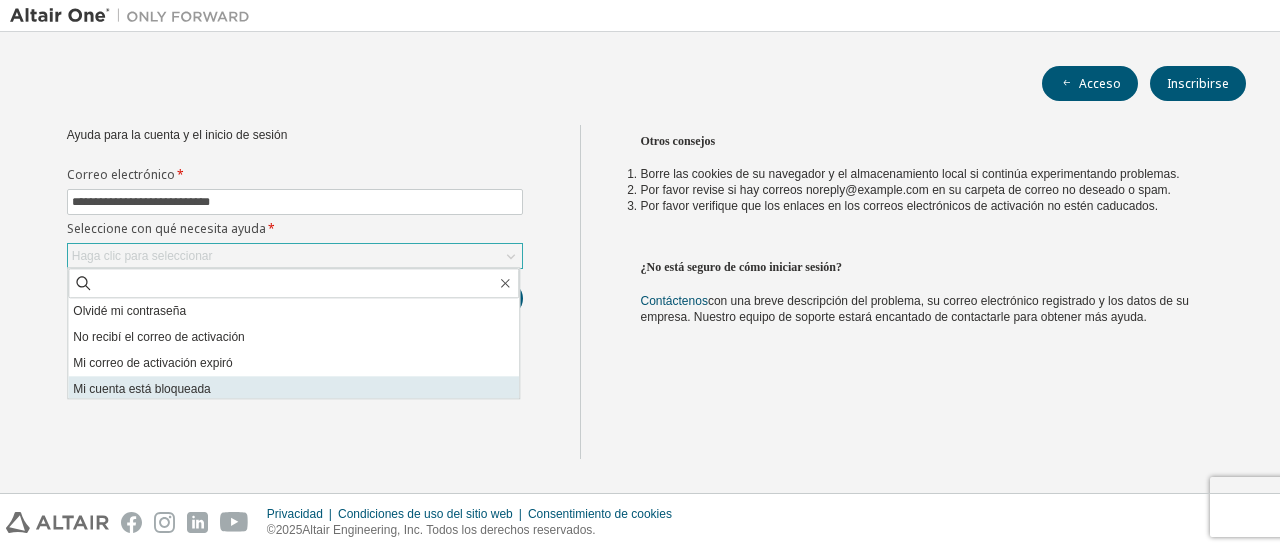 click on "Mi cuenta está bloqueada" at bounding box center [141, 389] 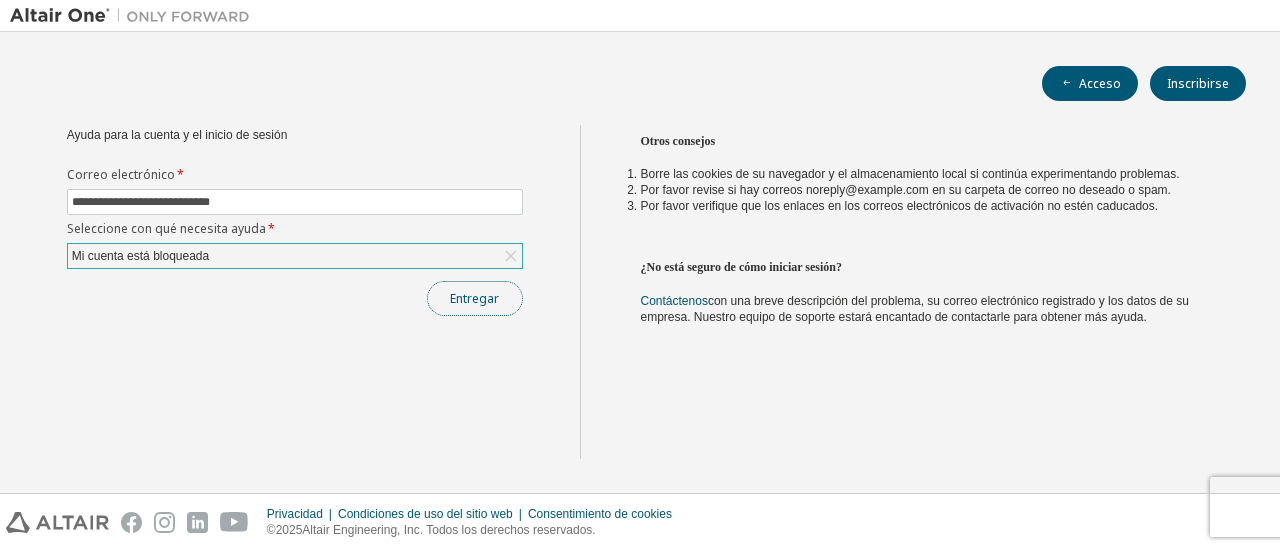 click on "Entregar" at bounding box center (475, 298) 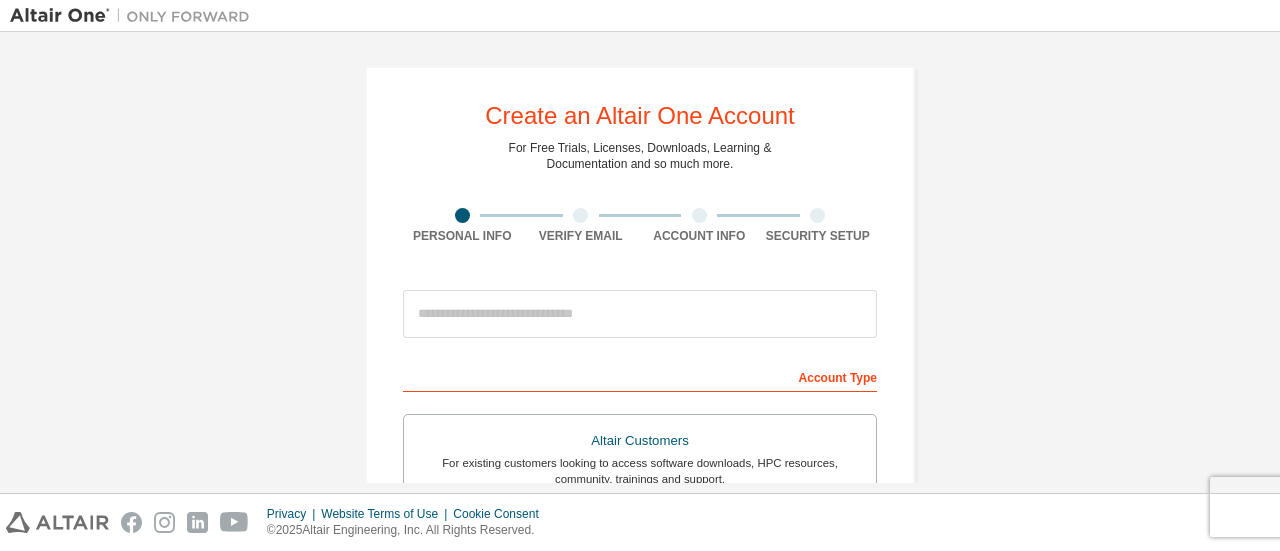 scroll, scrollTop: 0, scrollLeft: 0, axis: both 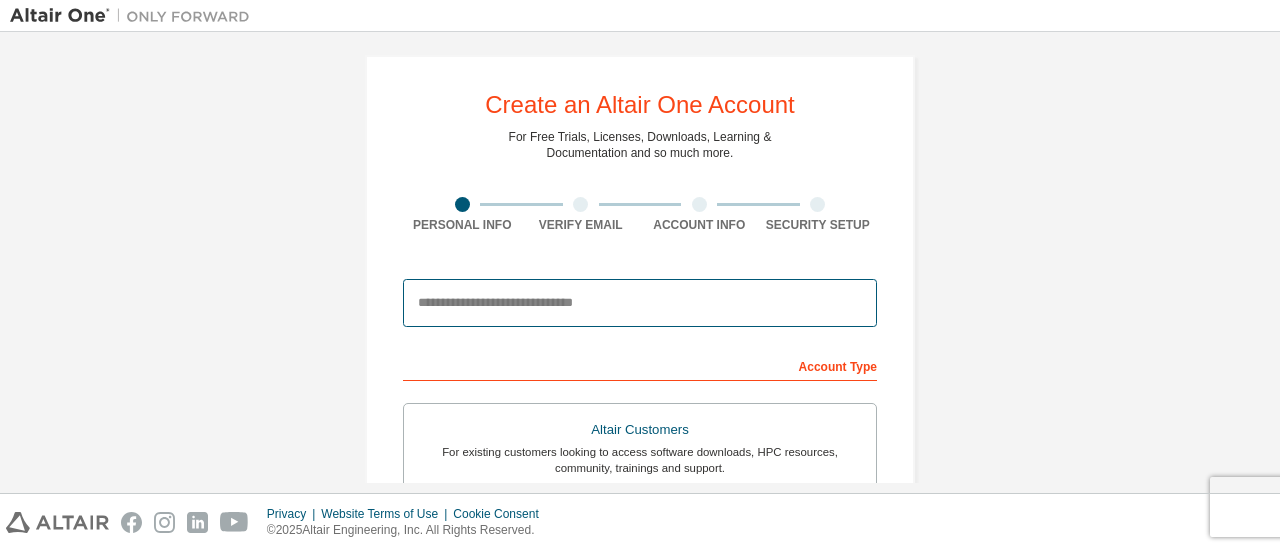 click at bounding box center [640, 303] 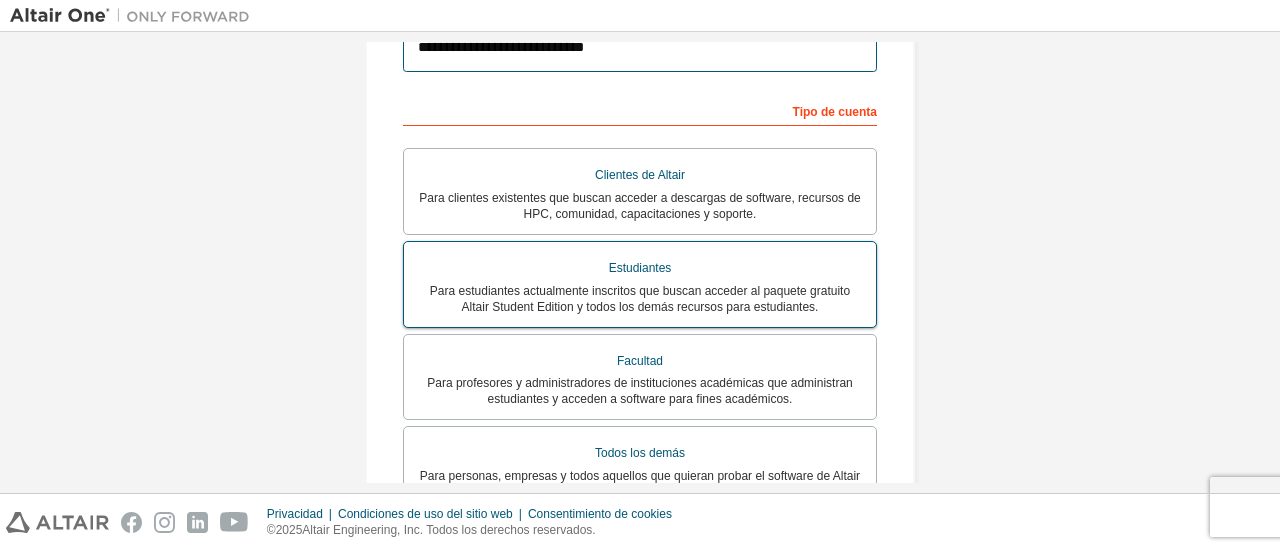 scroll, scrollTop: 366, scrollLeft: 0, axis: vertical 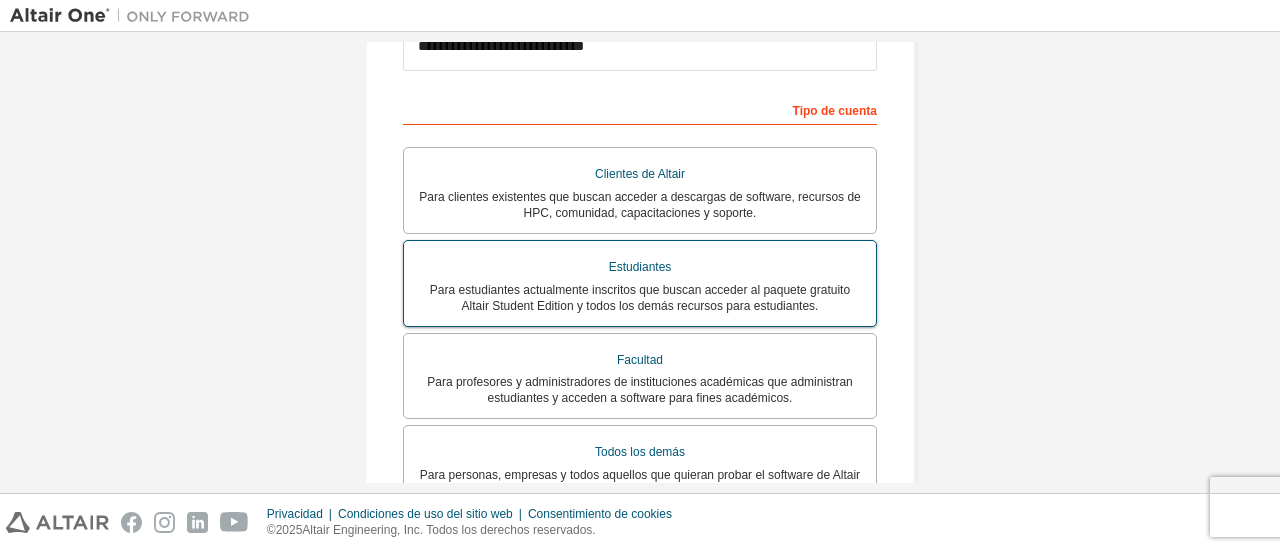 click on "Para estudiantes actualmente inscritos que buscan acceder al paquete gratuito Altair Student Edition y todos los demás recursos para estudiantes." at bounding box center (640, 298) 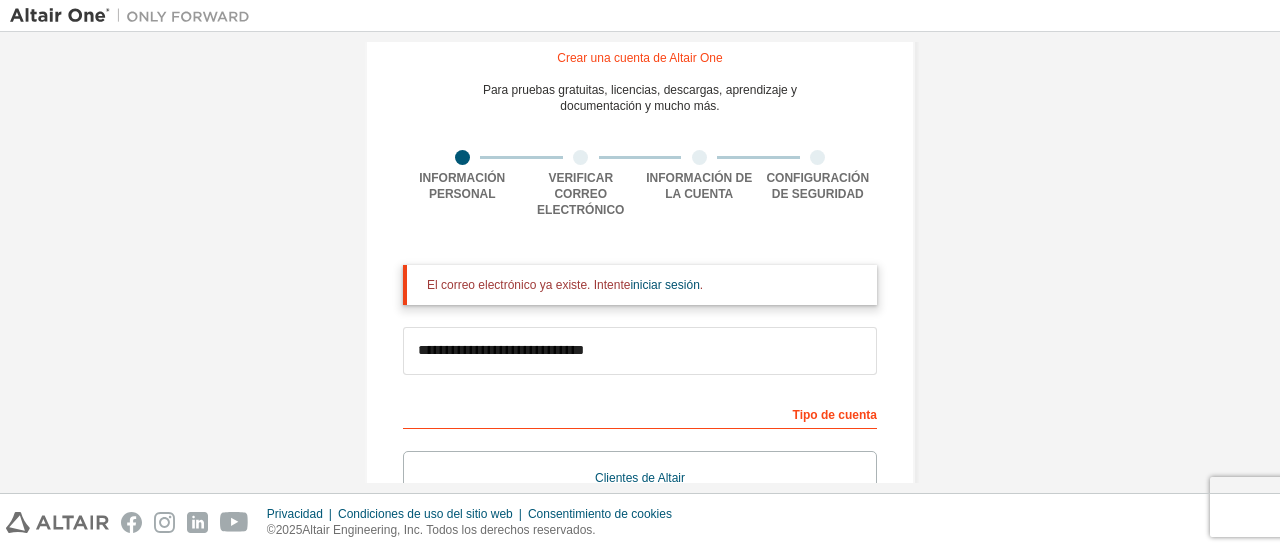 scroll, scrollTop: 0, scrollLeft: 0, axis: both 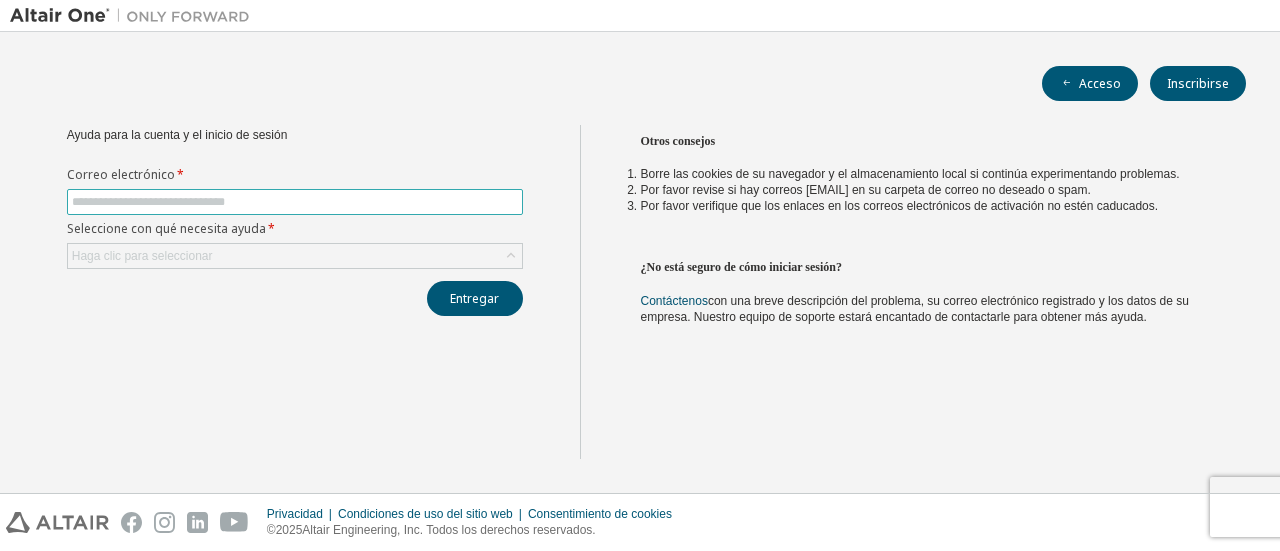 click at bounding box center [295, 202] 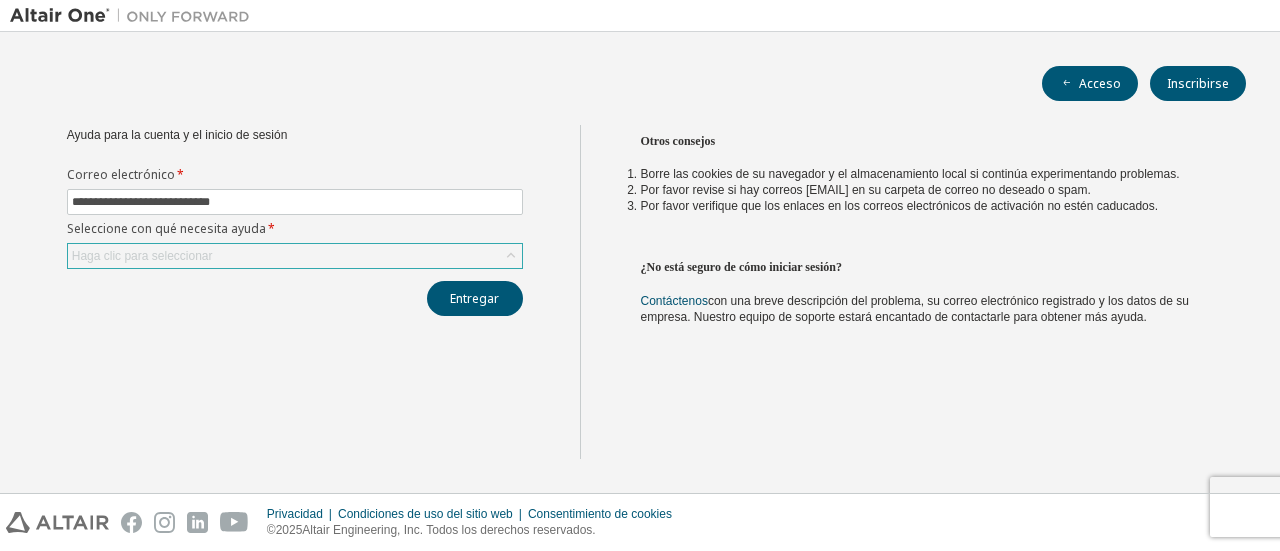 click on "Haga clic para seleccionar" at bounding box center (142, 256) 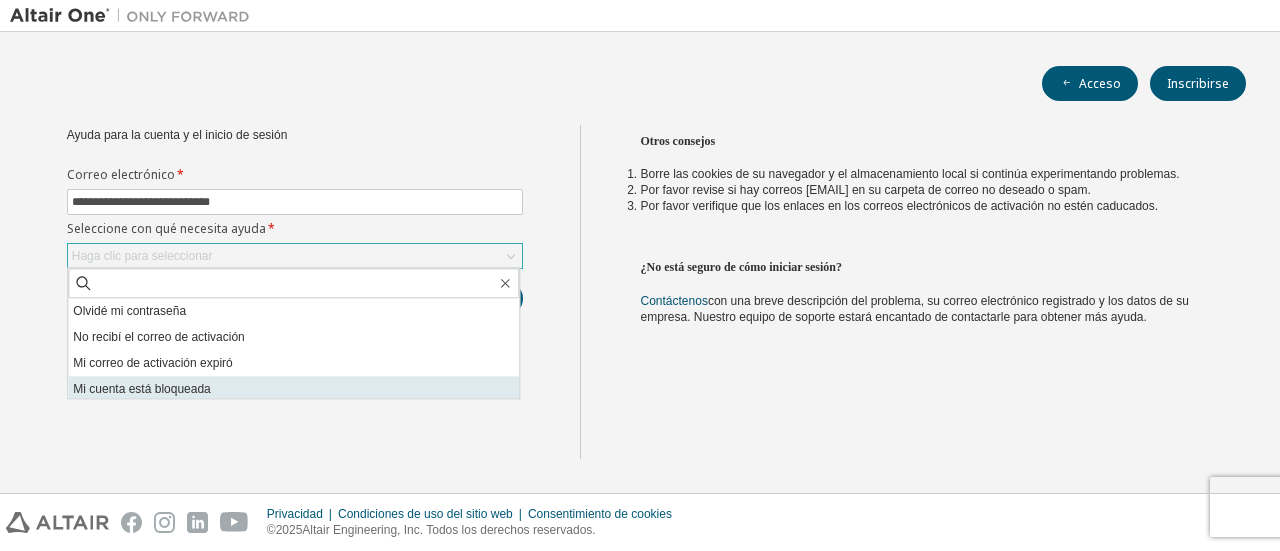 click on "Mi cuenta está bloqueada" at bounding box center (141, 389) 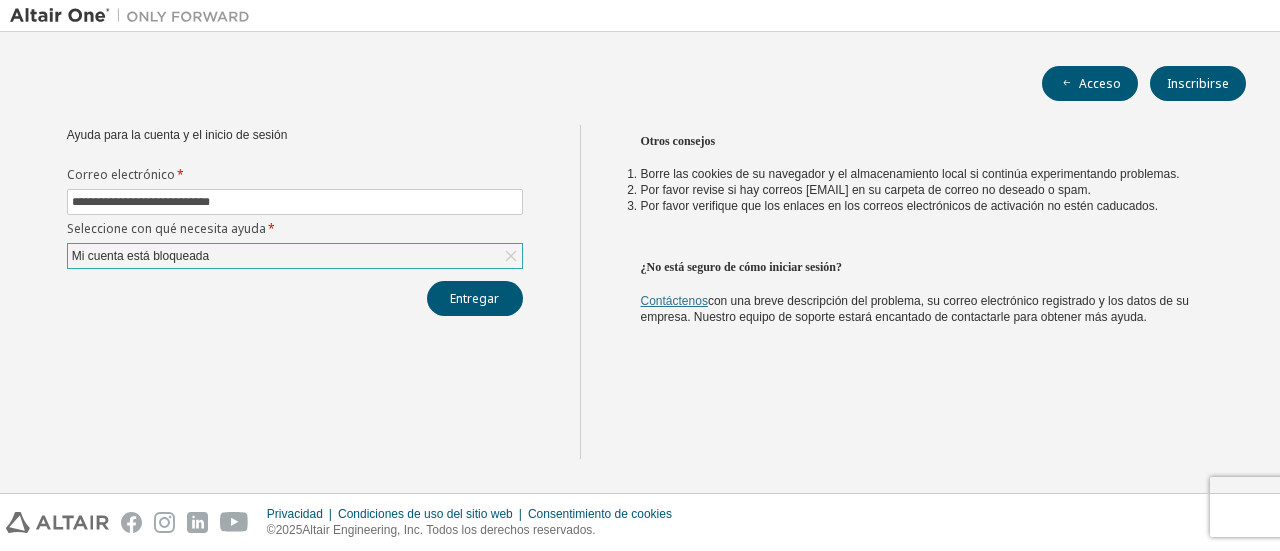 click on "Contáctenos" at bounding box center [674, 301] 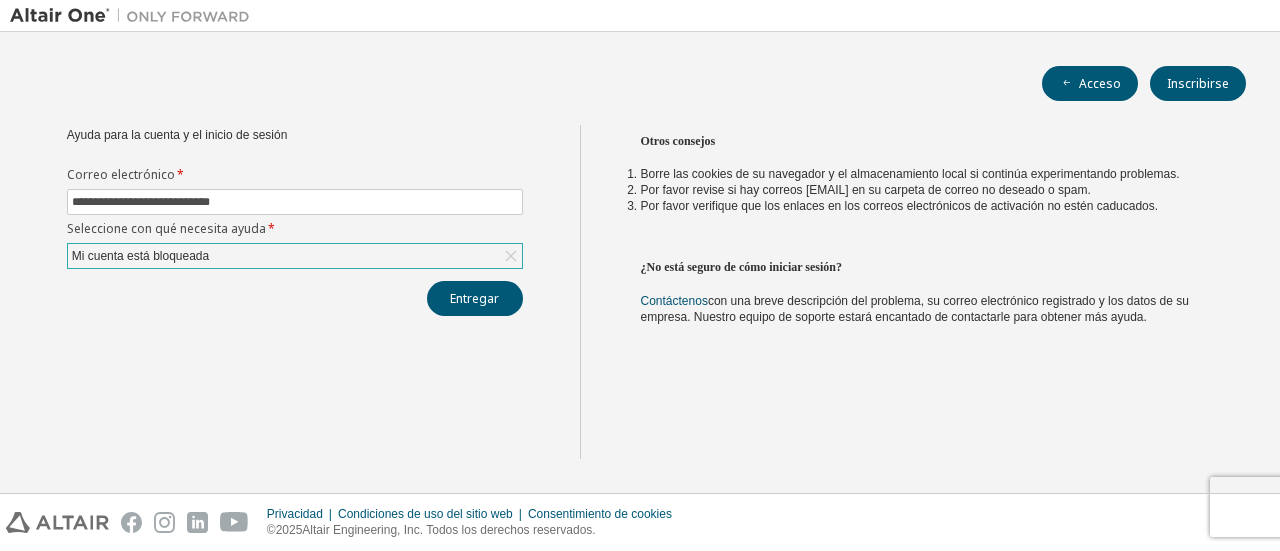 click on "Otros consejos Borre las cookies de su navegador y el almacenamiento local si continúa experimentando problemas. Por favor revise si hay correos [EMAIL] en su carpeta de correo no deseado o spam. Por favor verifique que los enlaces en los correos electrónicos de activación no estén caducados. ¿No está seguro de cómo iniciar sesión? Contáctenos con una breve descripción del problema, su correo electrónico registrado y los datos de su empresa. Nuestro equipo de soporte estará encantado de contactarle para obtener más ayuda." at bounding box center [925, 292] 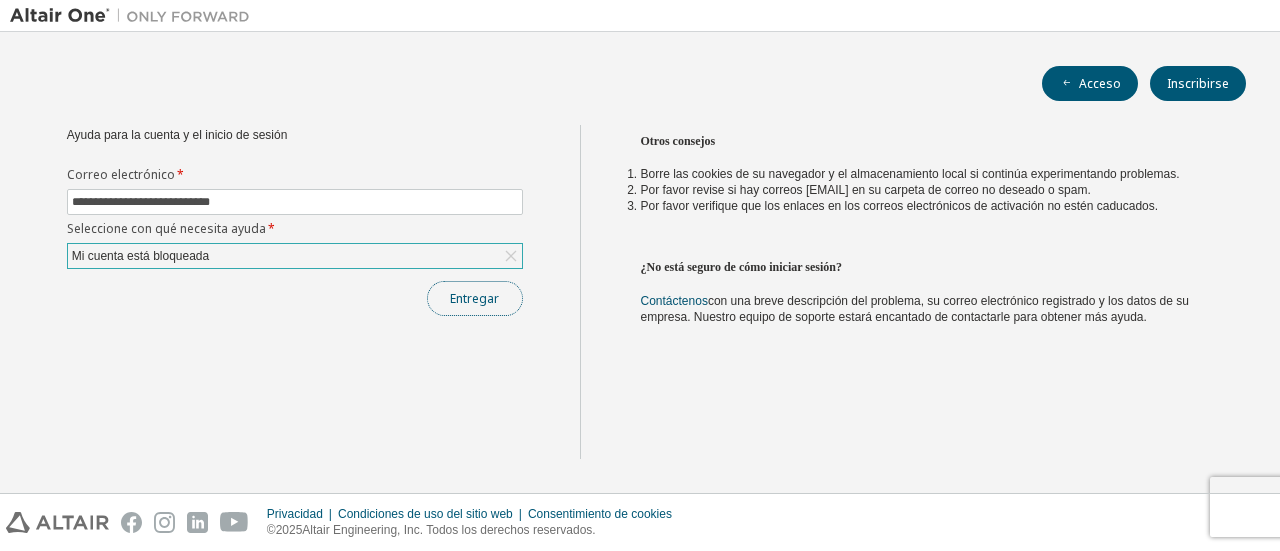click on "Entregar" at bounding box center (474, 298) 